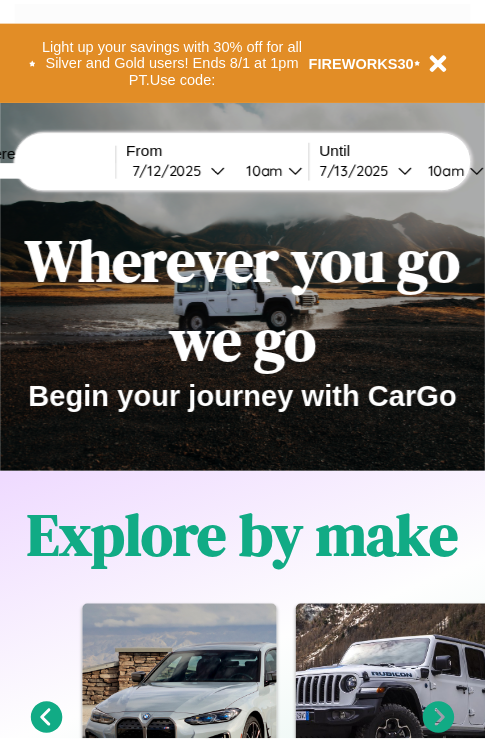 scroll, scrollTop: 0, scrollLeft: 0, axis: both 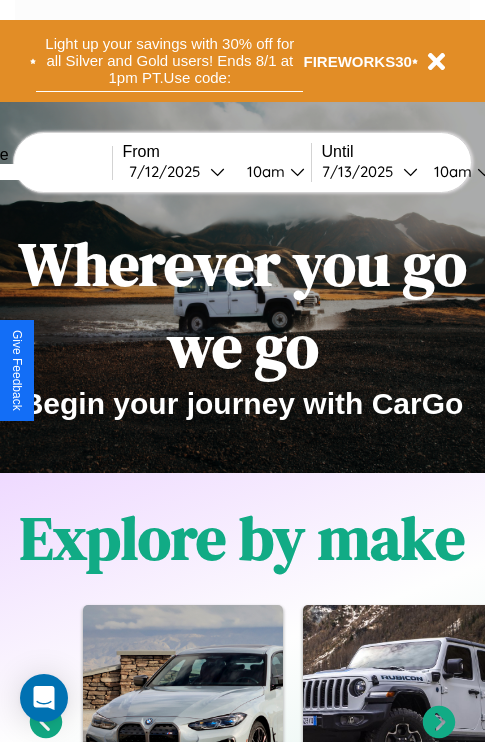 click on "Light up your savings with 30% off for all Silver and Gold users! Ends 8/1 at 1pm PT.  Use code:" at bounding box center [169, 61] 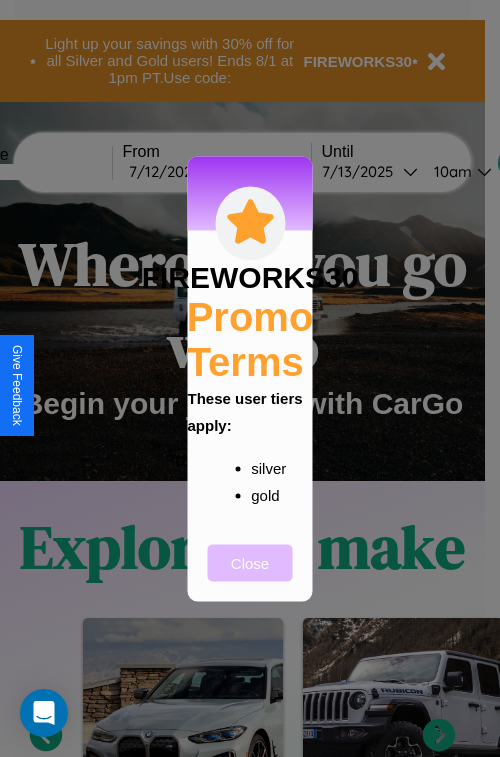 click on "Close" at bounding box center [250, 562] 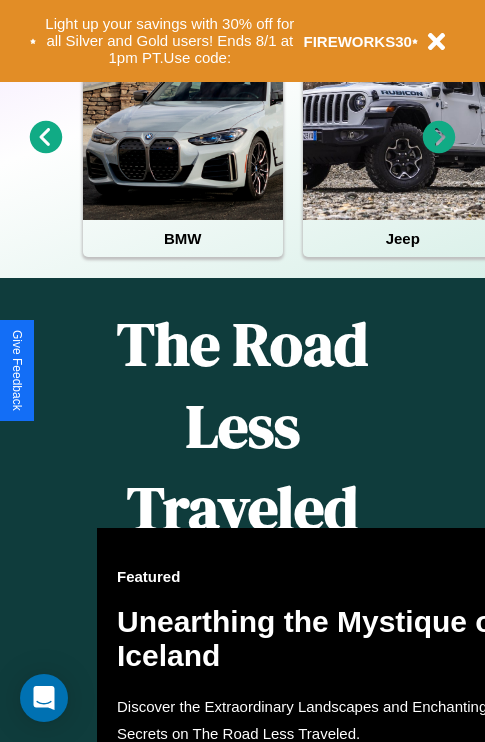 scroll, scrollTop: 1285, scrollLeft: 0, axis: vertical 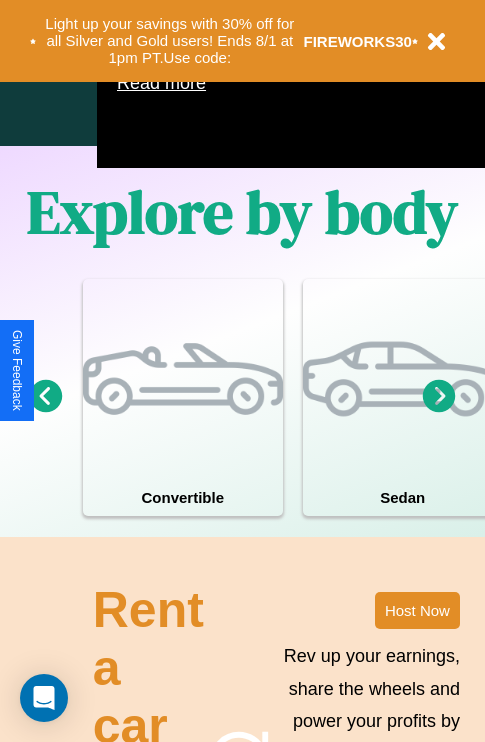 click 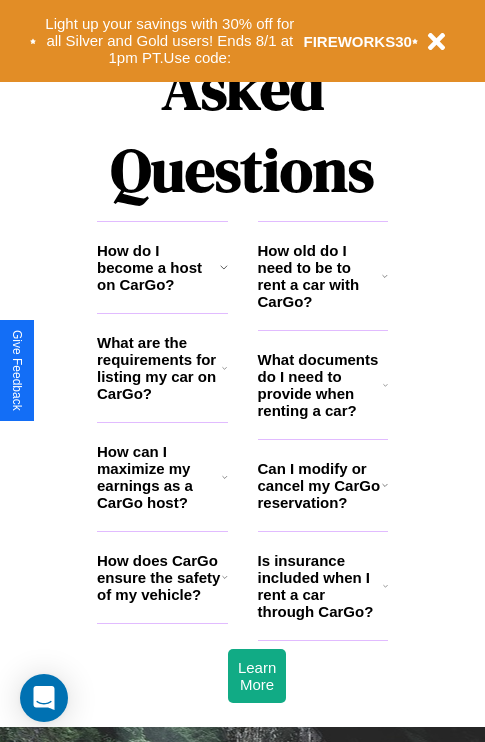 scroll, scrollTop: 2423, scrollLeft: 0, axis: vertical 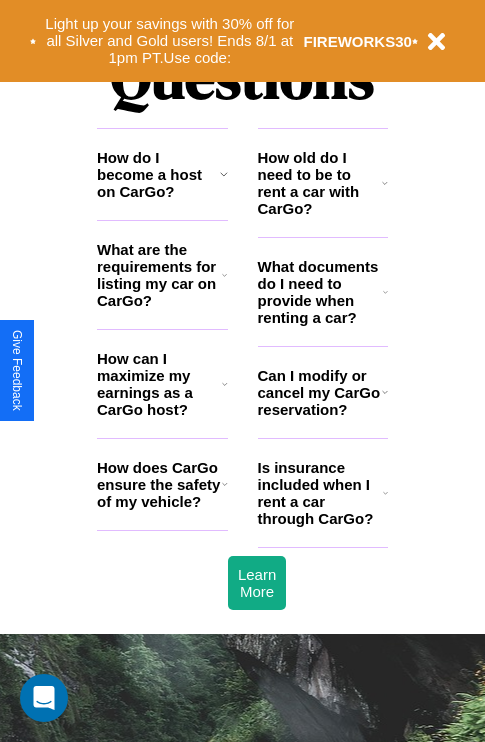 click 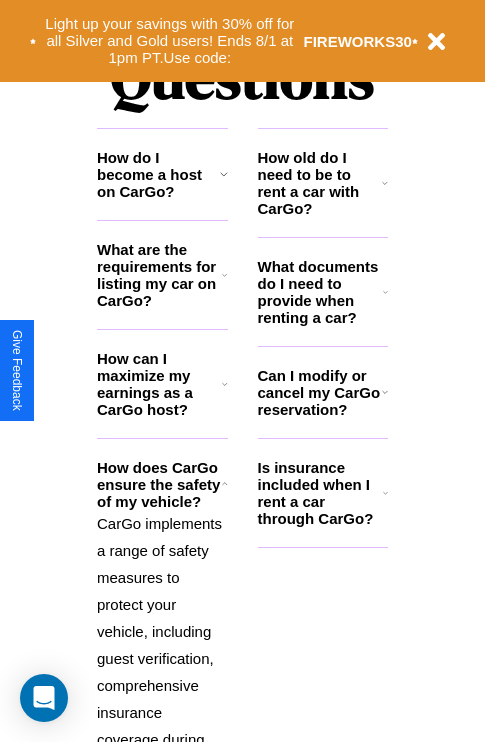 click on "How can I maximize my earnings as a CarGo host?" at bounding box center (159, 384) 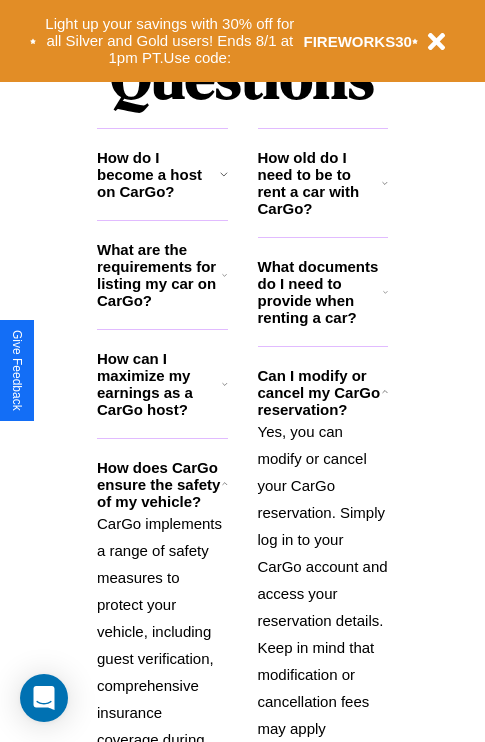 click on "What are the requirements for listing my car on CarGo?" at bounding box center [159, 275] 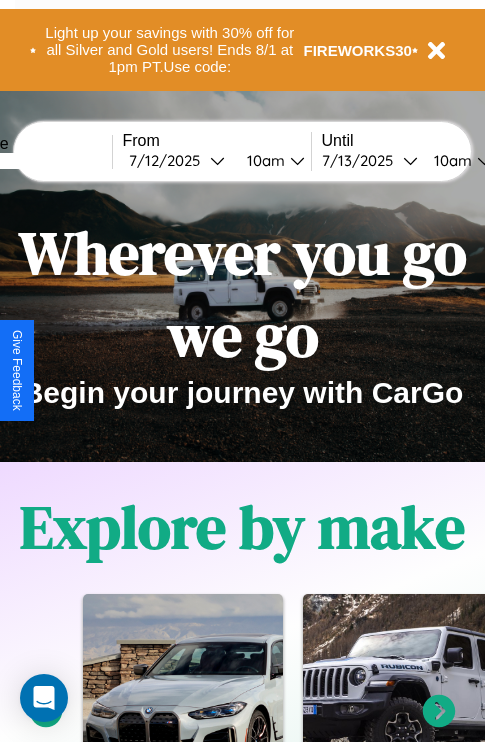 scroll, scrollTop: 0, scrollLeft: 0, axis: both 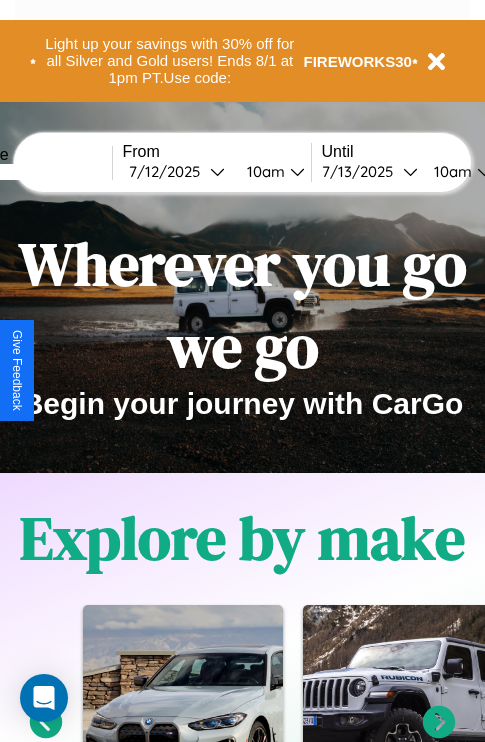 click at bounding box center [37, 172] 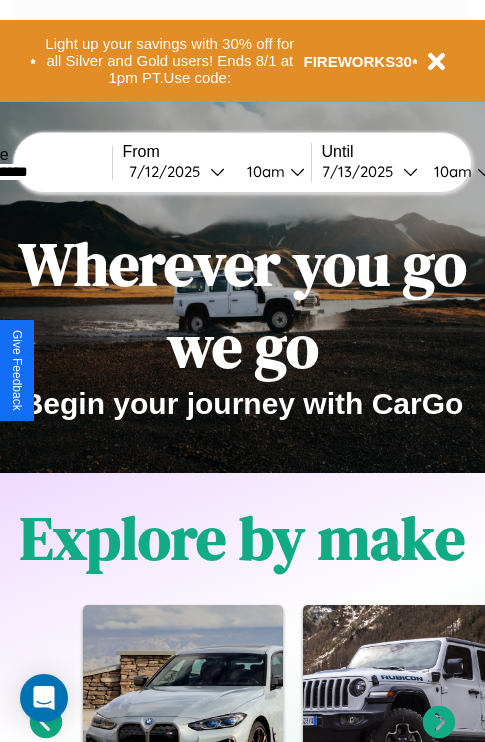 type on "**********" 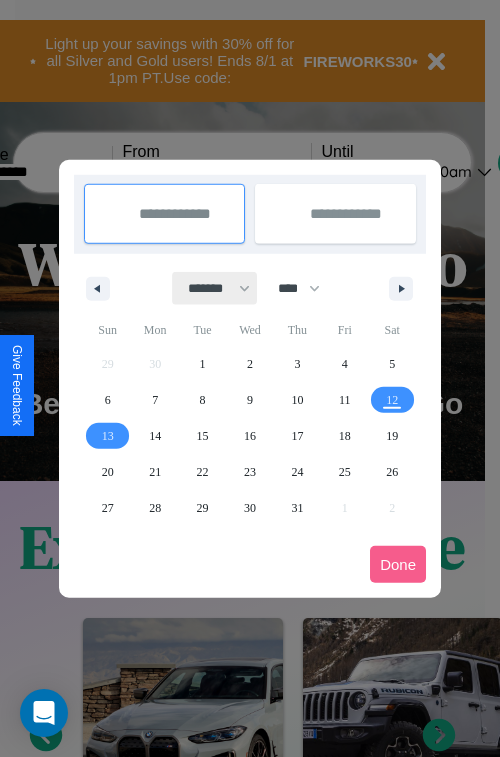 click on "******* ******** ***** ***** *** **** **** ****** ********* ******* ******** ********" at bounding box center (215, 288) 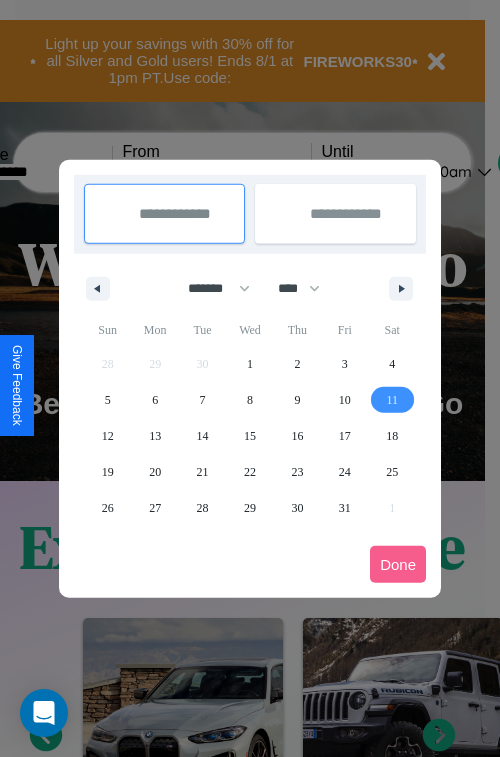 click on "11" at bounding box center (392, 400) 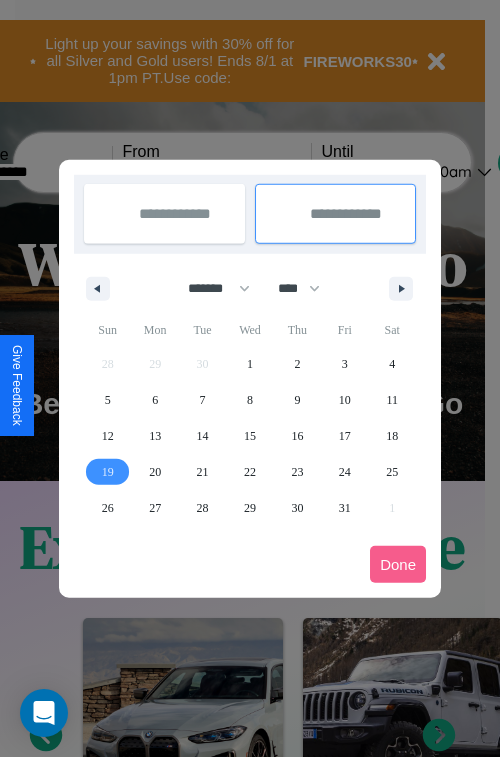 click on "19" at bounding box center [108, 472] 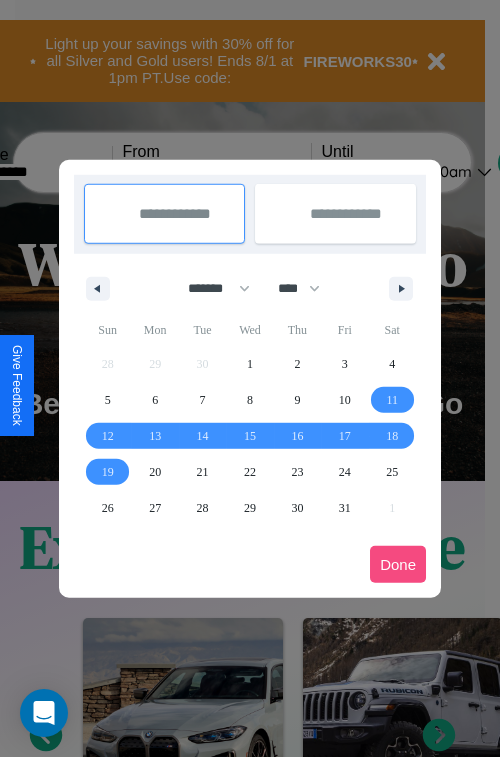 click on "Done" at bounding box center [398, 564] 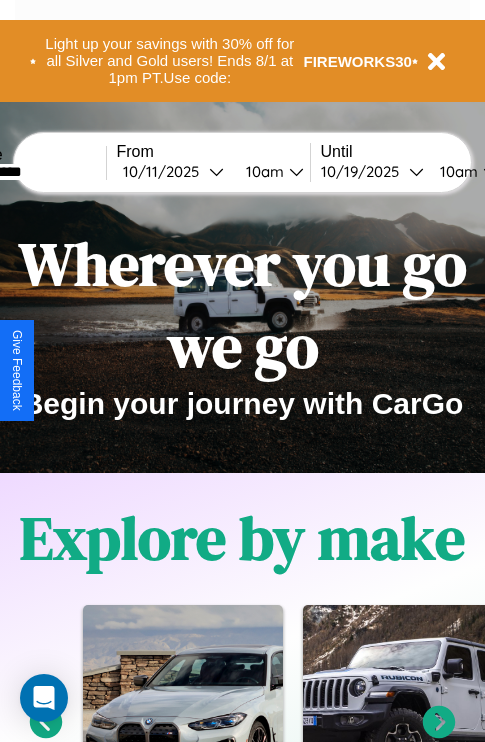 scroll, scrollTop: 0, scrollLeft: 79, axis: horizontal 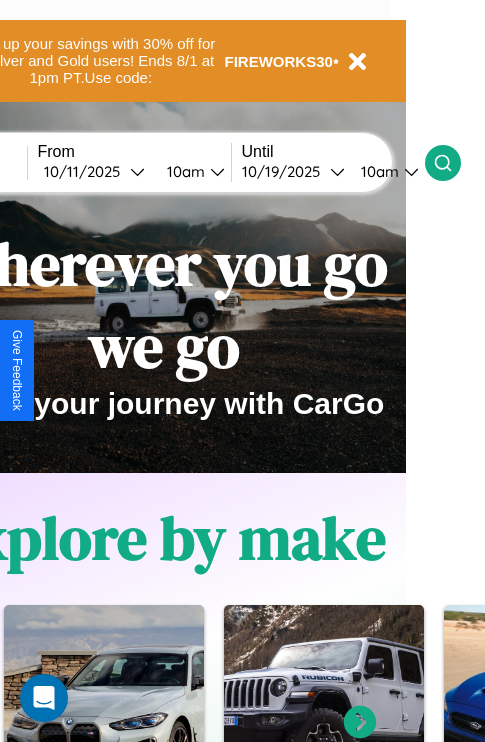 click 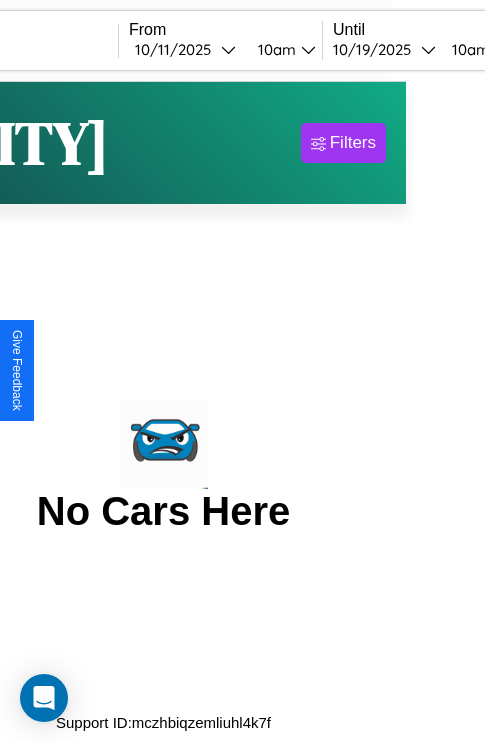 scroll, scrollTop: 0, scrollLeft: 0, axis: both 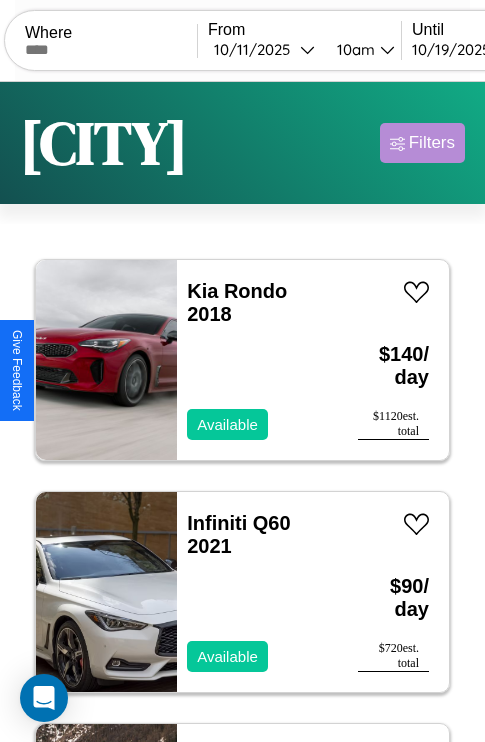 click on "Filters" at bounding box center [432, 143] 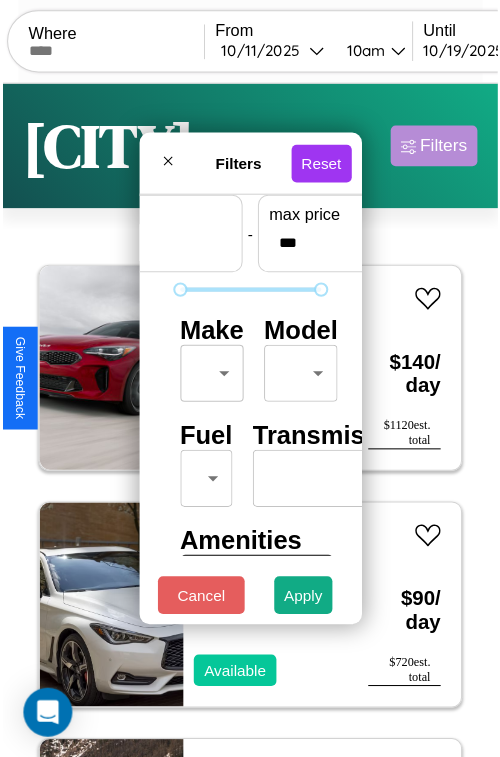 scroll, scrollTop: 59, scrollLeft: 0, axis: vertical 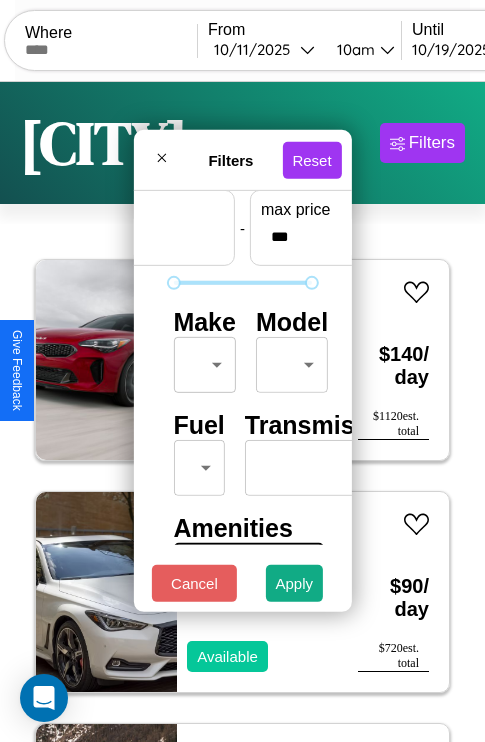 click on "CarGo Where From 10 / 11 / 2025 10am Until 10 / 19 / 2025 10am Become a Host Login Sign Up [CITY] Filters 142  cars in this area These cars can be picked up in this city. Kia   Rondo   2018 Available $ 140  / day $ 1120  est. total Infiniti   Q60   2021 Available $ 90  / day $ 720  est. total Jeep   Grand Wagoneer   2014 Unavailable $ 110  / day $ 880  est. total Fiat   Ducato   2023 Available $ 90  / day $ 720  est. total Acura   Integra   2023 Available $ 60  / day $ 480  est. total Honda   XL600V   2018 Available $ 40  / day $ 320  est. total Lamborghini   Revuelto   2023 Available $ 170  / day $ 1360  est. total Audi   A8 L   2024 Available $ 90  / day $ 720  est. total Honda   VTX1800TD   2023 Available $ 170  / day $ 1360  est. total GMC   Aluminum Tilt   2023 Available $ 100  / day $ 800  est. total Chrysler   Viper   2022 Available $ 170  / day $ 1360  est. total Jaguar   XJ8   2021 Available $ 60  / day $ 480  est. total Jeep   Wagoneer L   2021 Available $ 60  / day $ 480  est. total Buick" at bounding box center (242, 412) 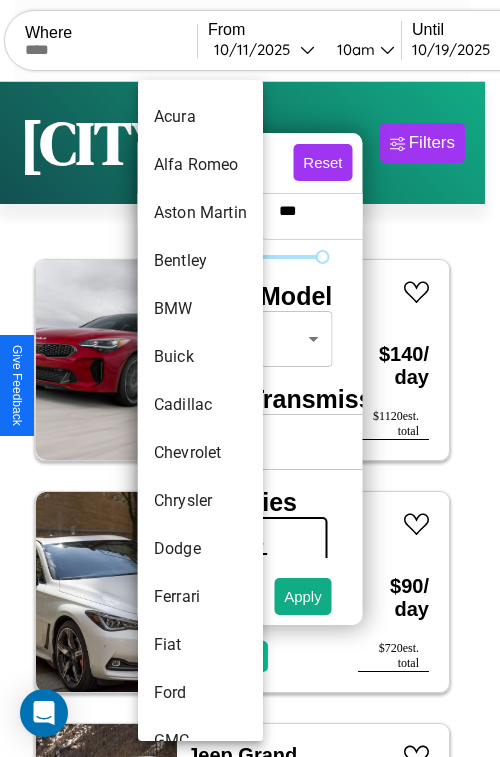 scroll, scrollTop: 134, scrollLeft: 0, axis: vertical 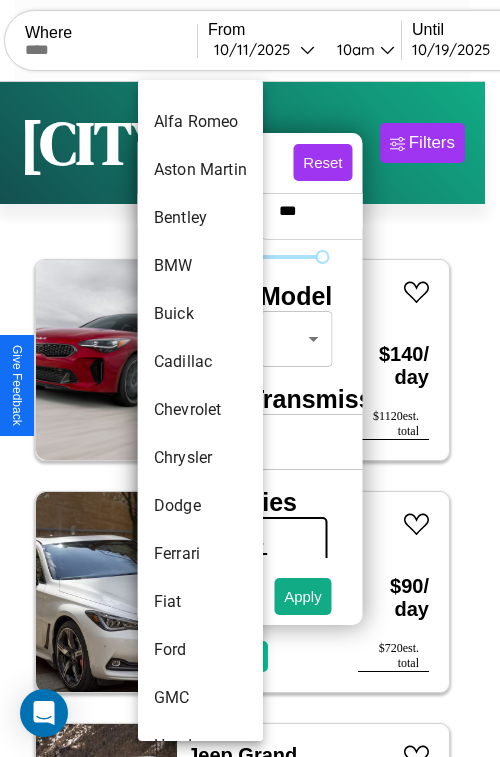 click on "Chevrolet" at bounding box center (200, 410) 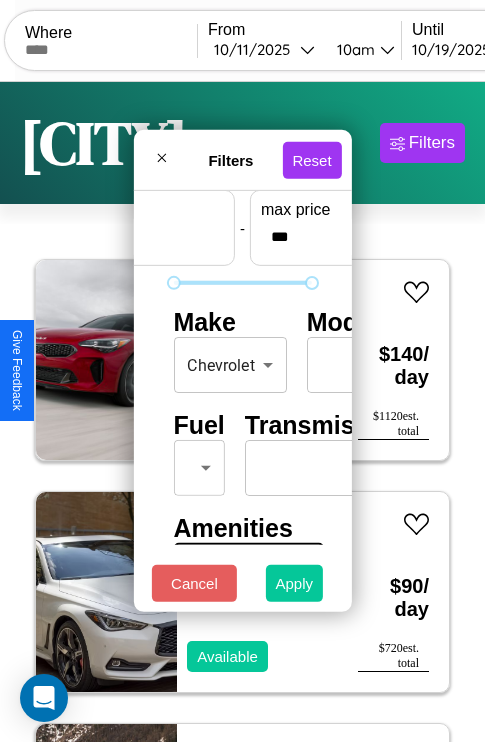 click on "Apply" at bounding box center (295, 583) 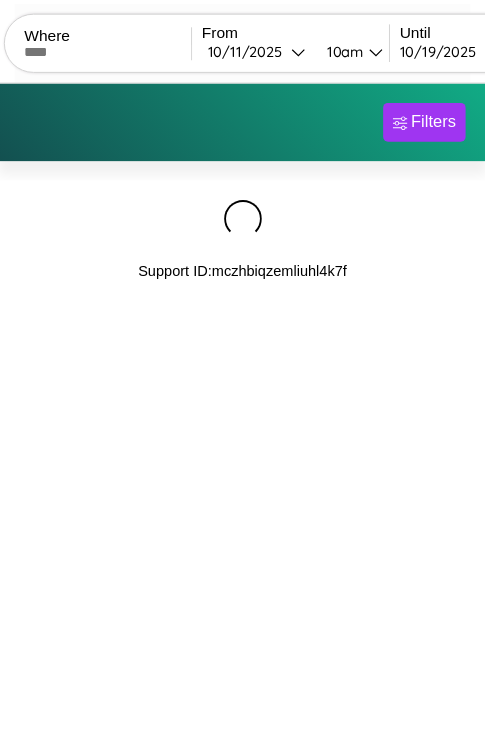 scroll, scrollTop: 0, scrollLeft: 0, axis: both 